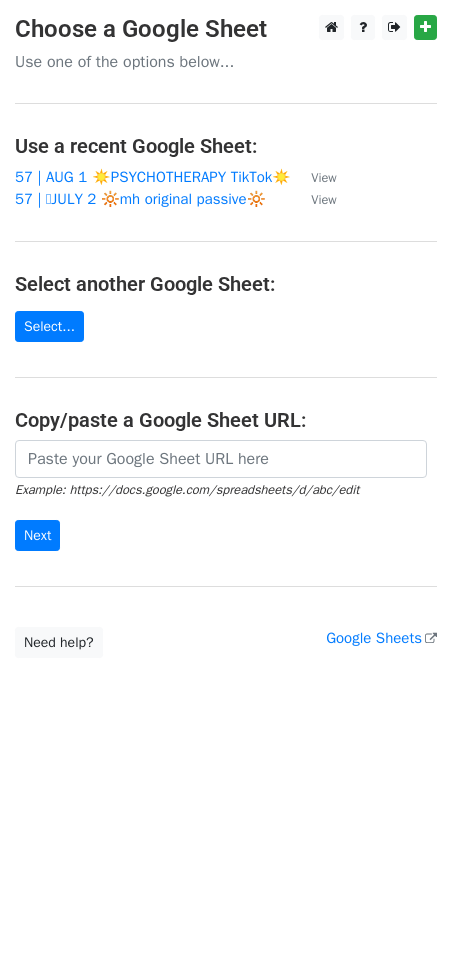 scroll, scrollTop: 0, scrollLeft: 0, axis: both 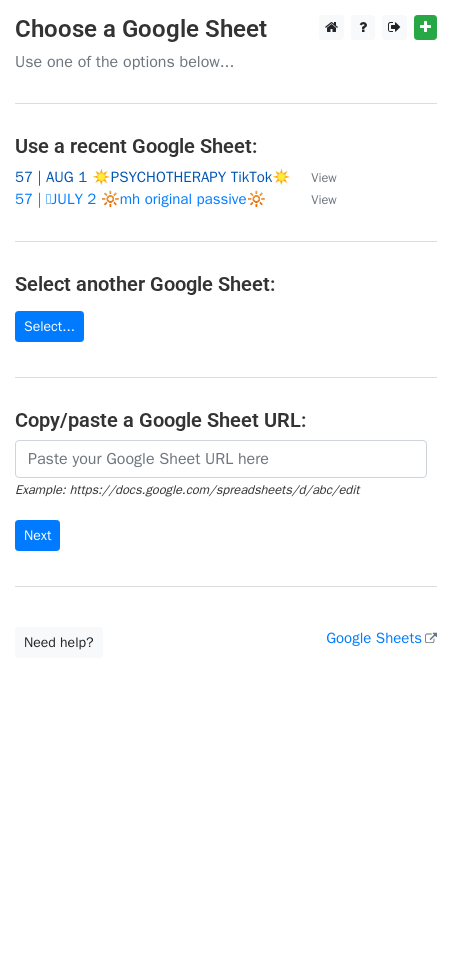 click on "57 | AUG 1 ☀️PSYCHOTHERAPY TikTok☀️" at bounding box center [153, 177] 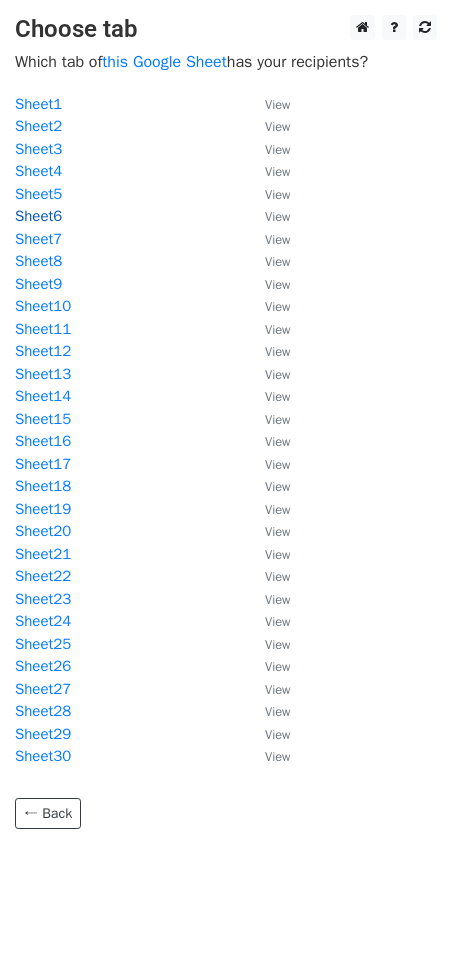 scroll, scrollTop: 0, scrollLeft: 0, axis: both 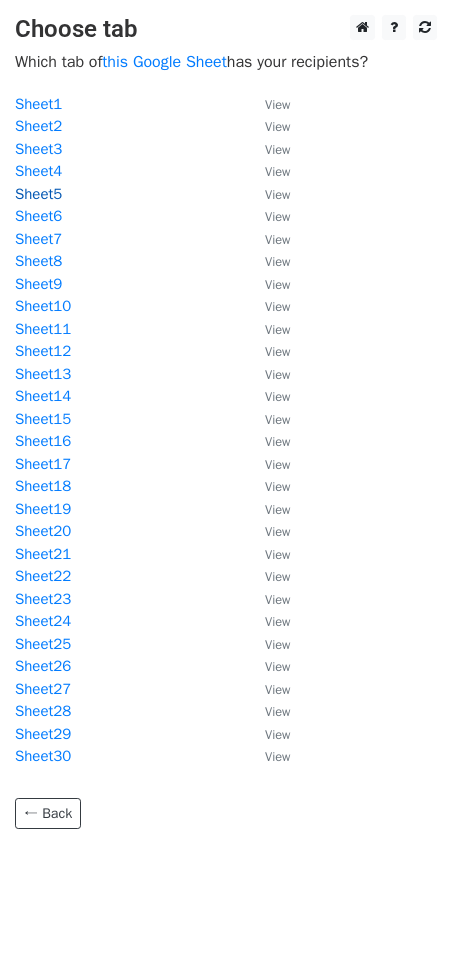 click on "Sheet5" at bounding box center (38, 194) 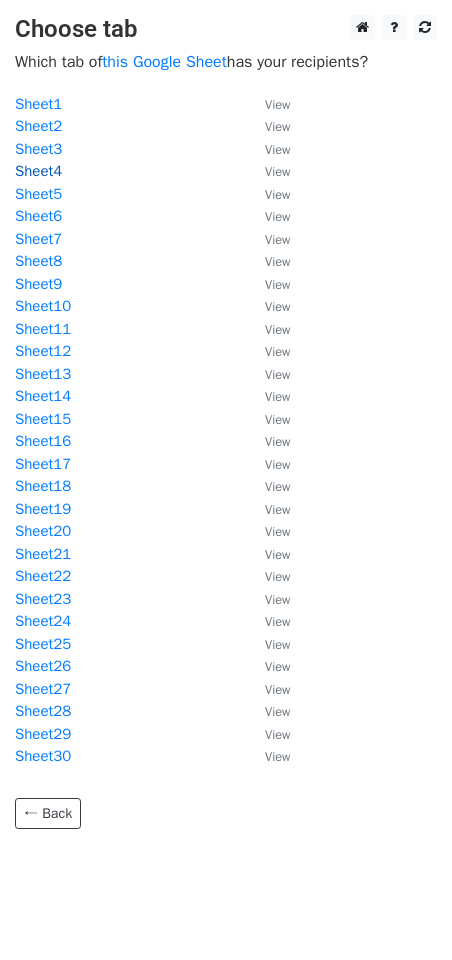 click on "Sheet4" at bounding box center (38, 171) 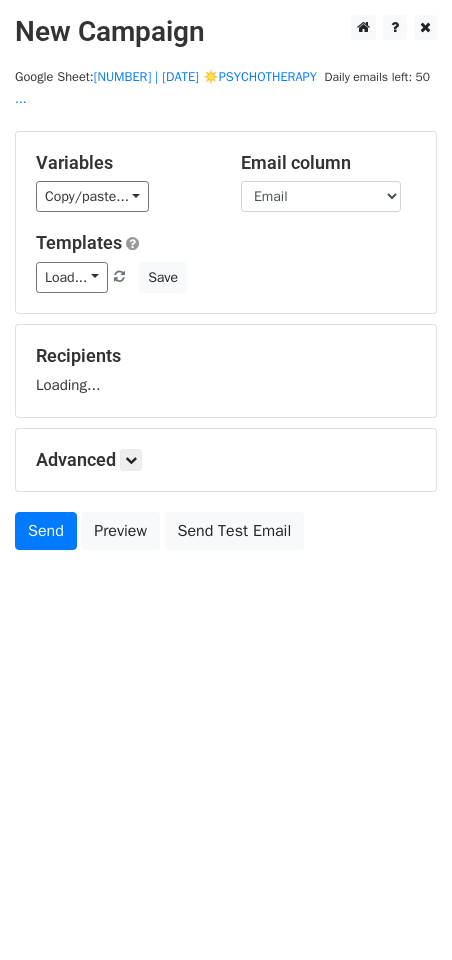 scroll, scrollTop: 0, scrollLeft: 0, axis: both 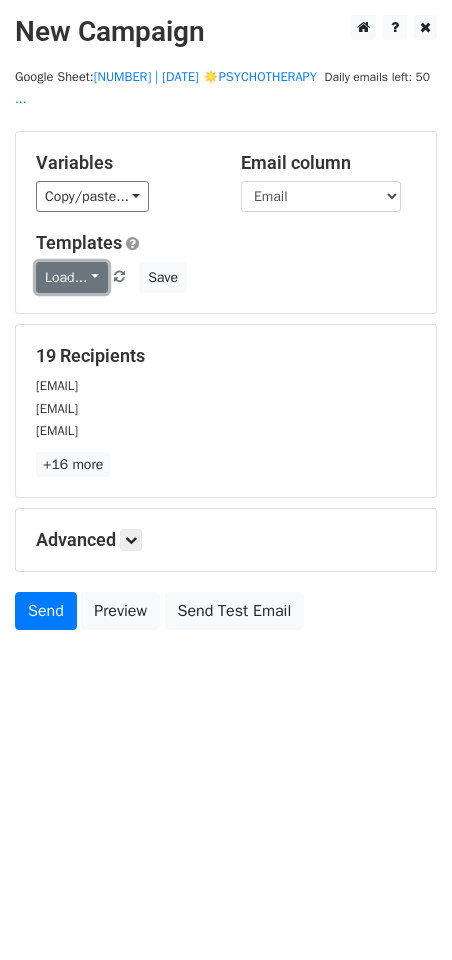 click on "Load..." at bounding box center [72, 277] 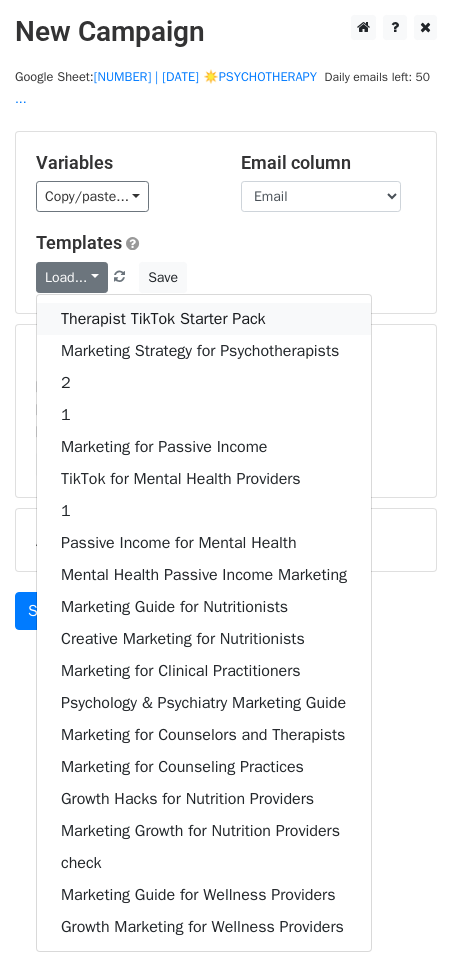 click on "Therapist TikTok Starter Pack" at bounding box center (204, 319) 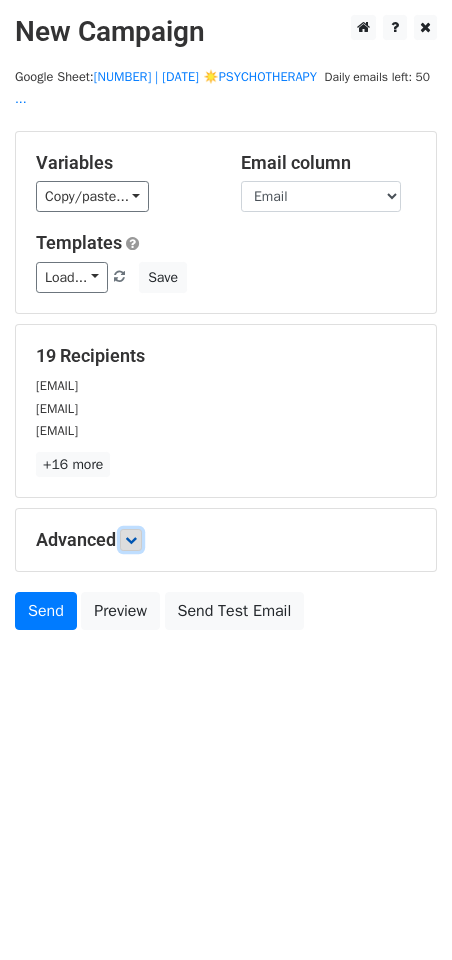 click at bounding box center (131, 540) 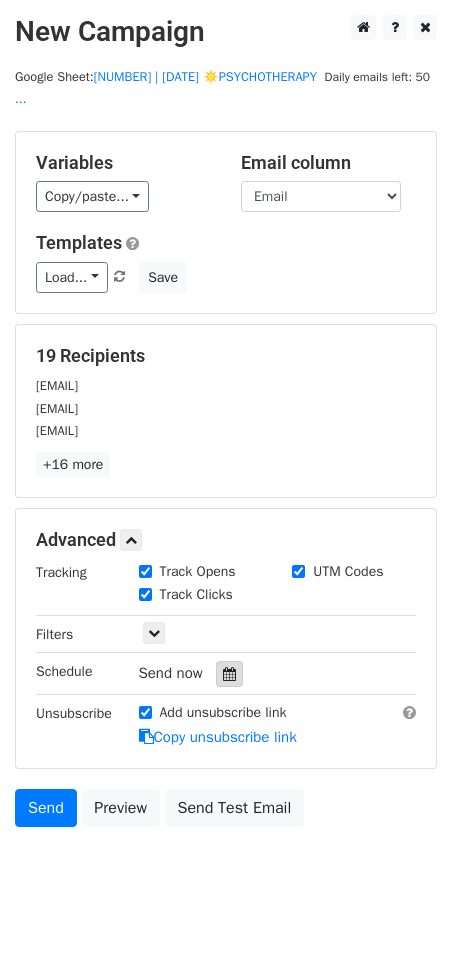 click at bounding box center (229, 674) 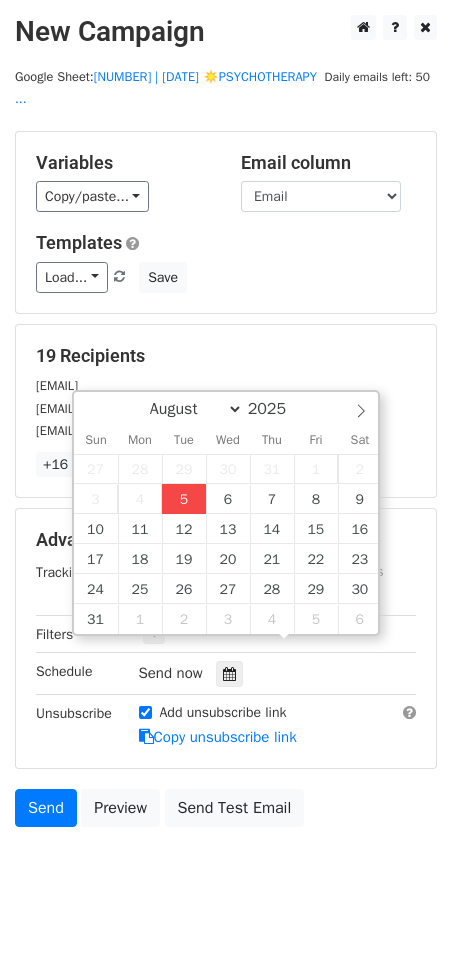 type on "2025-08-05 14:32" 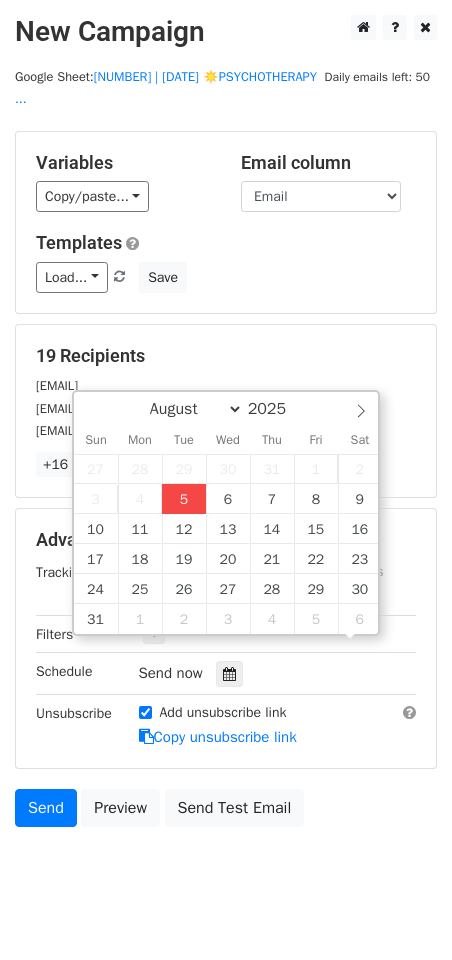 scroll, scrollTop: 0, scrollLeft: 0, axis: both 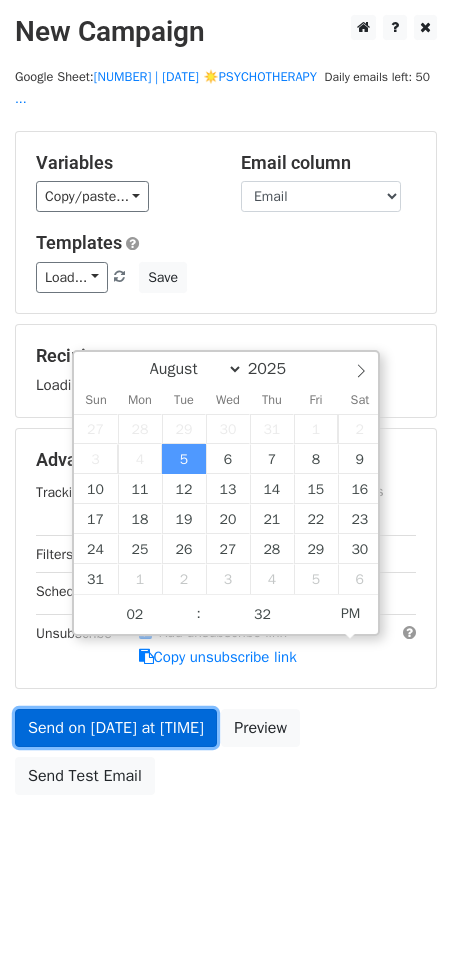 click on "Send on Aug 5 at 2:32pm" at bounding box center [116, 728] 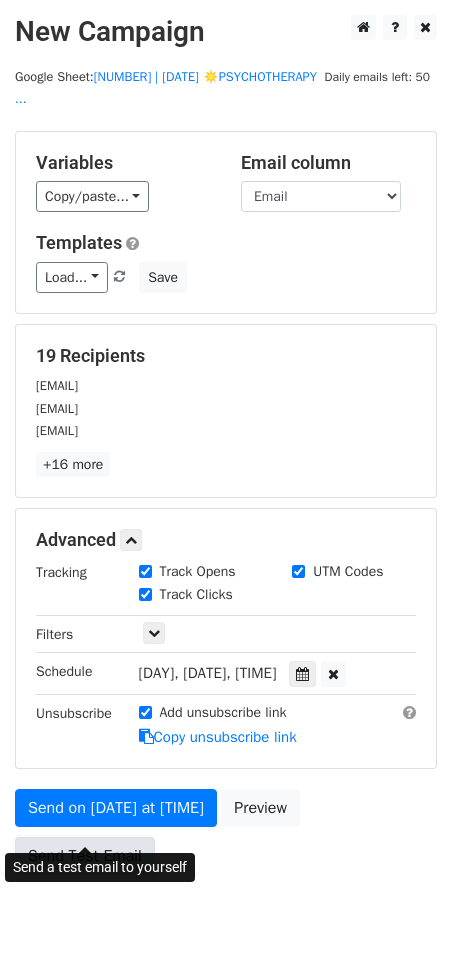 click on "Send Test Email" at bounding box center (85, 856) 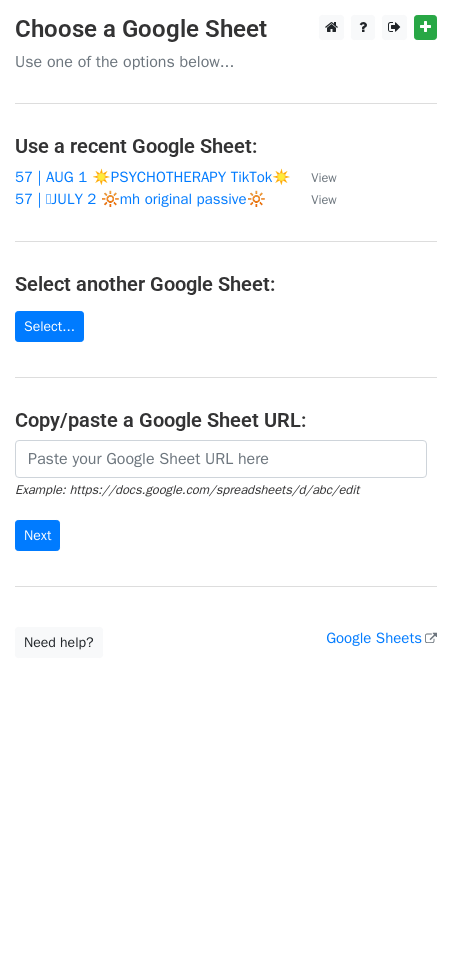 scroll, scrollTop: 0, scrollLeft: 0, axis: both 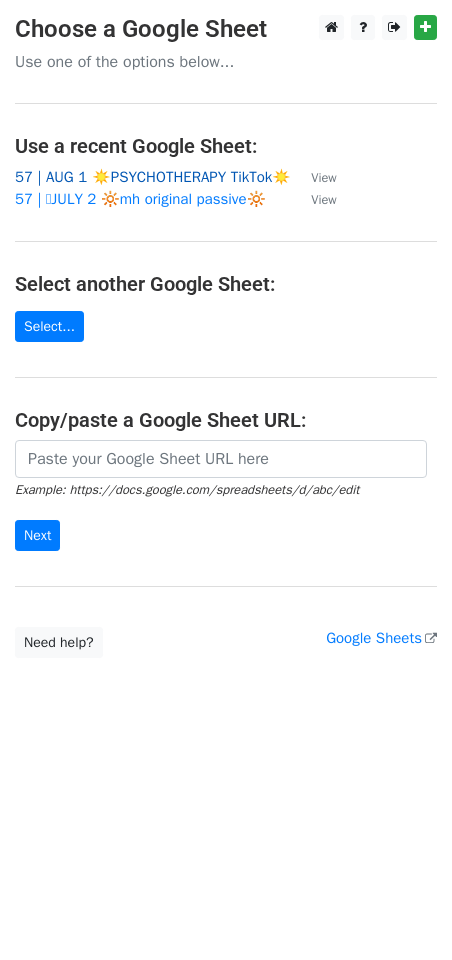click on "57 | AUG 1 ☀️PSYCHOTHERAPY TikTok☀️" at bounding box center [153, 177] 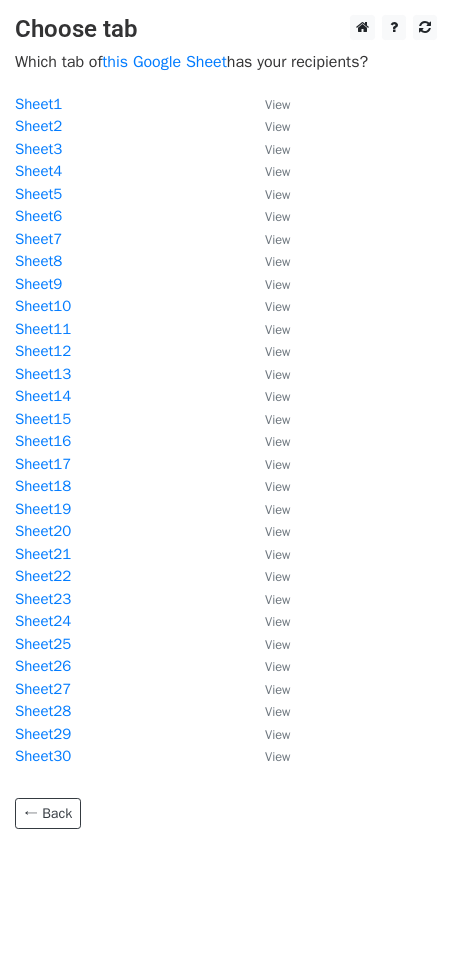 scroll, scrollTop: 0, scrollLeft: 0, axis: both 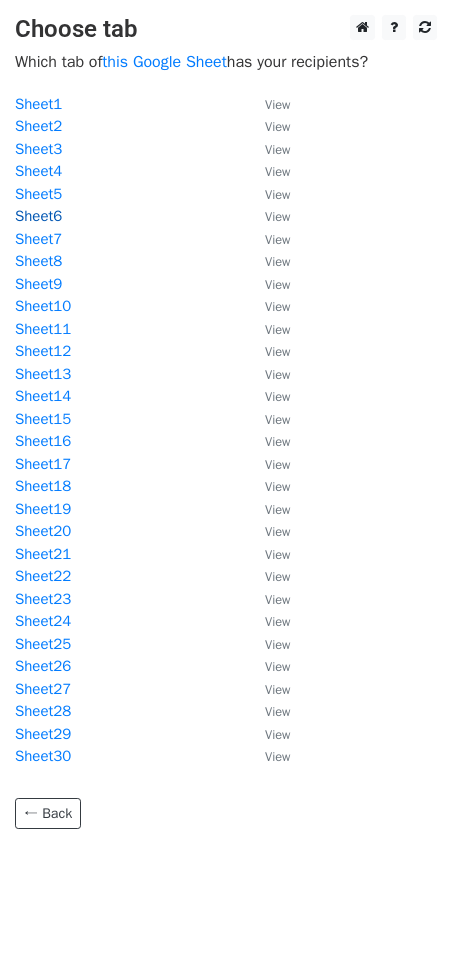 click on "Sheet6" at bounding box center [38, 216] 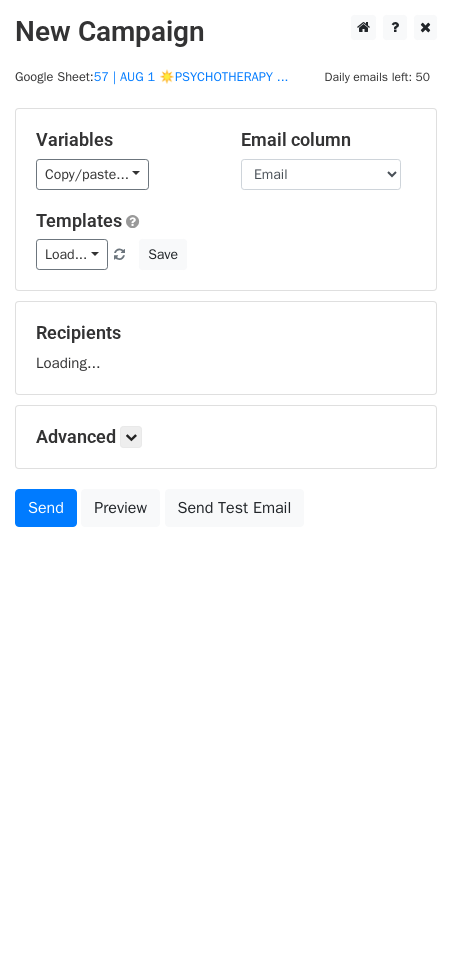 scroll, scrollTop: 0, scrollLeft: 0, axis: both 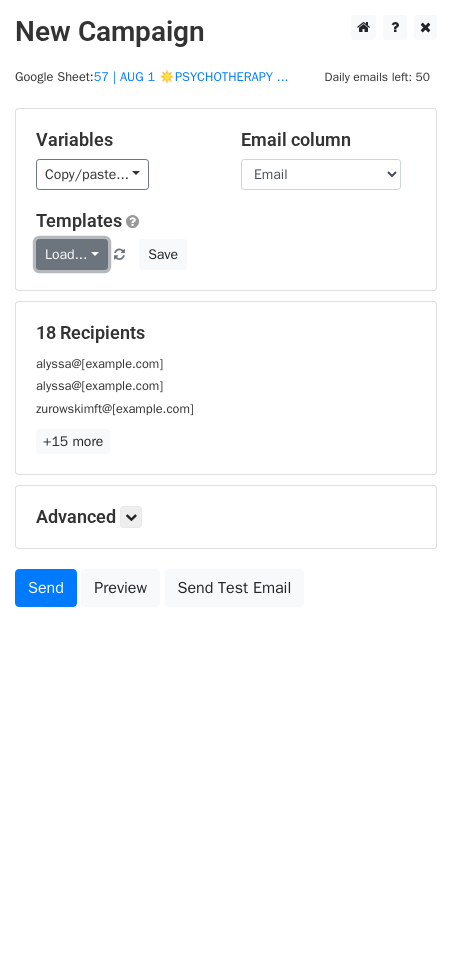 click on "Load..." at bounding box center (72, 254) 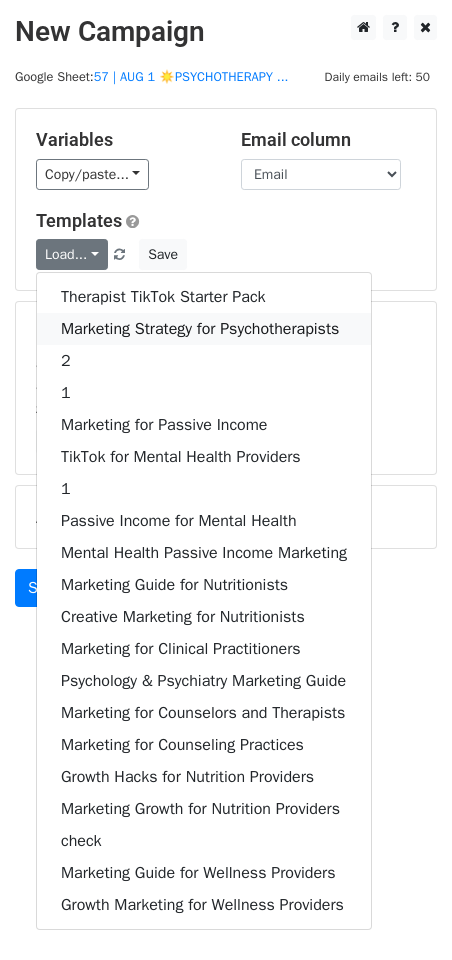 click on "Marketing Strategy for Psychotherapists" at bounding box center [204, 329] 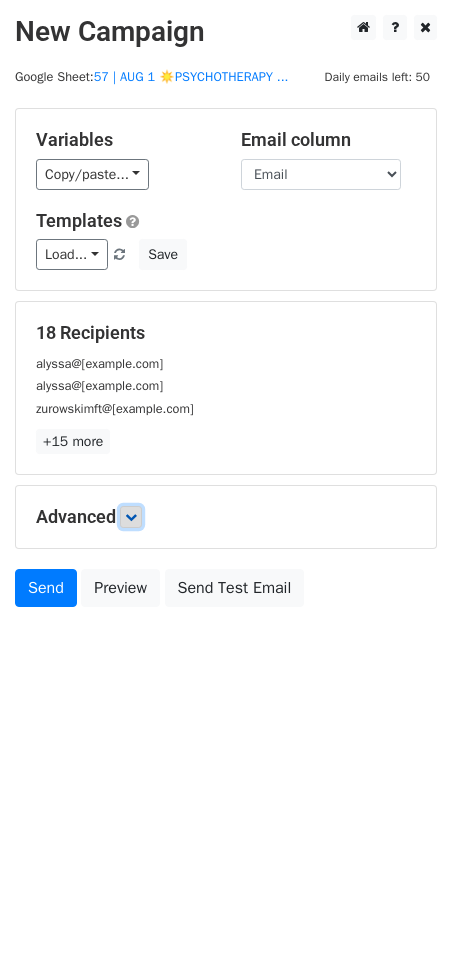 click at bounding box center (131, 517) 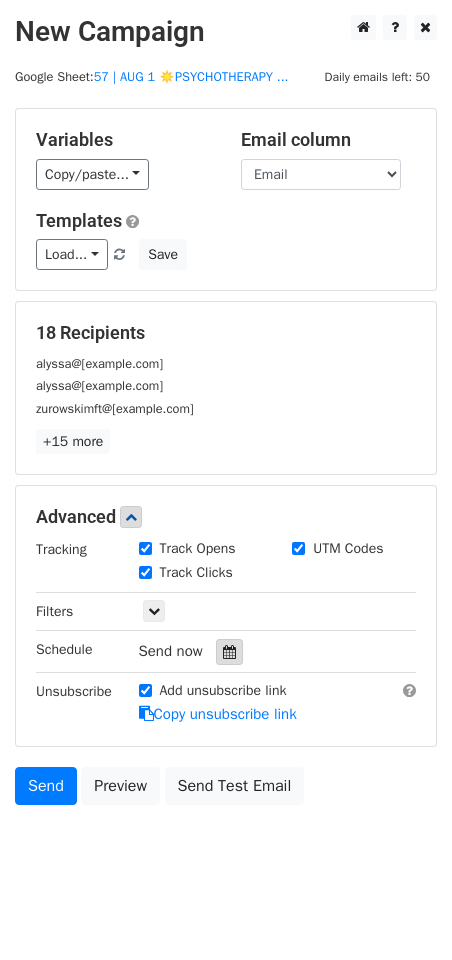 click at bounding box center (229, 652) 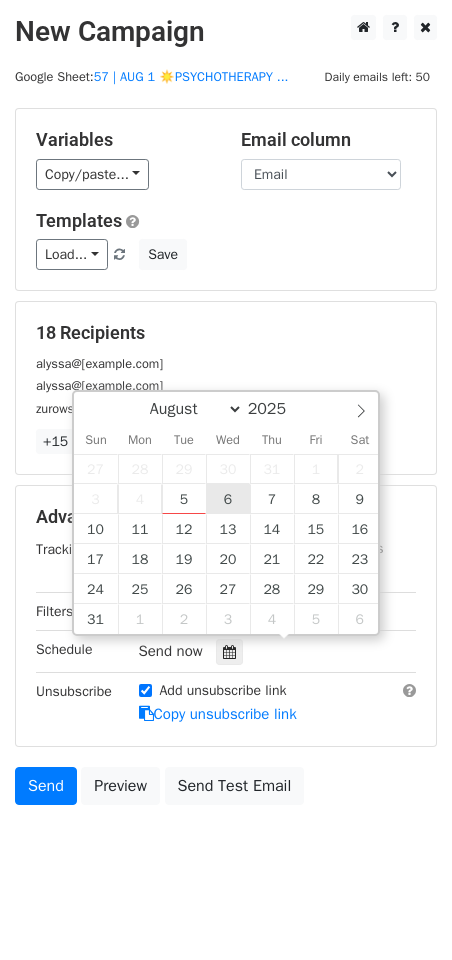 type on "2025-08-06 12:00" 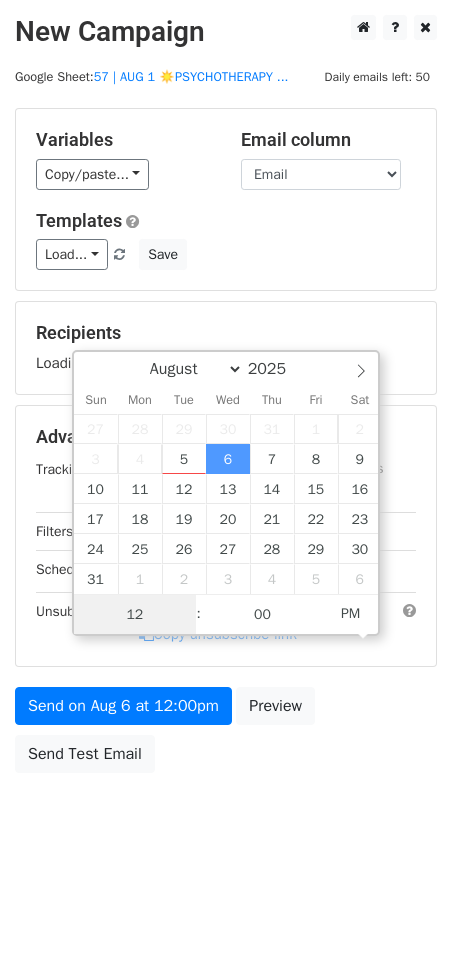 scroll, scrollTop: 0, scrollLeft: 0, axis: both 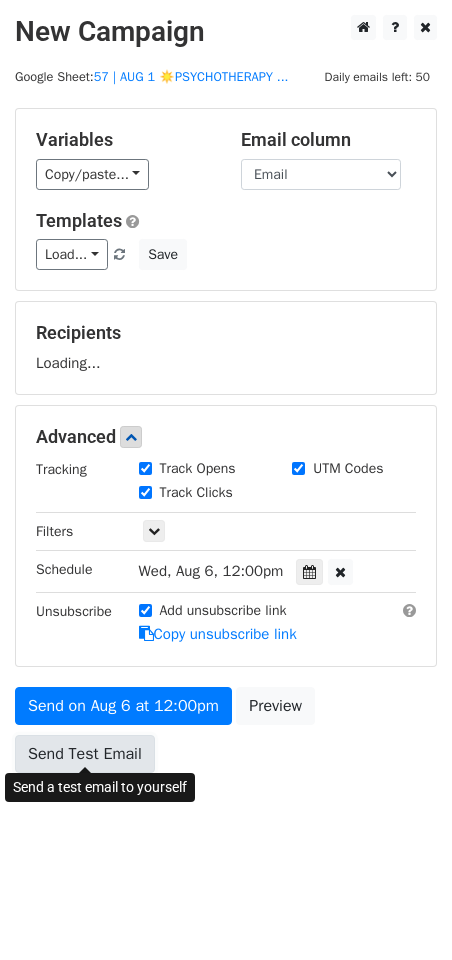click on "Send Test Email" at bounding box center [85, 754] 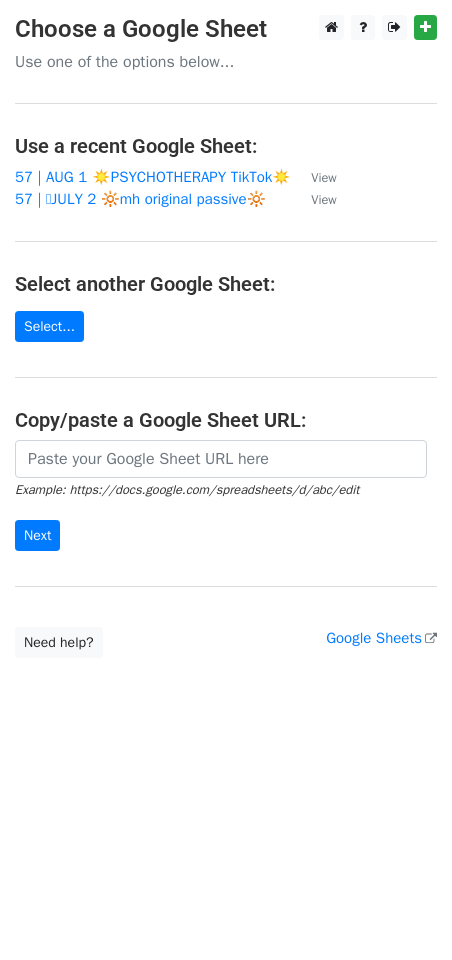 scroll, scrollTop: 0, scrollLeft: 0, axis: both 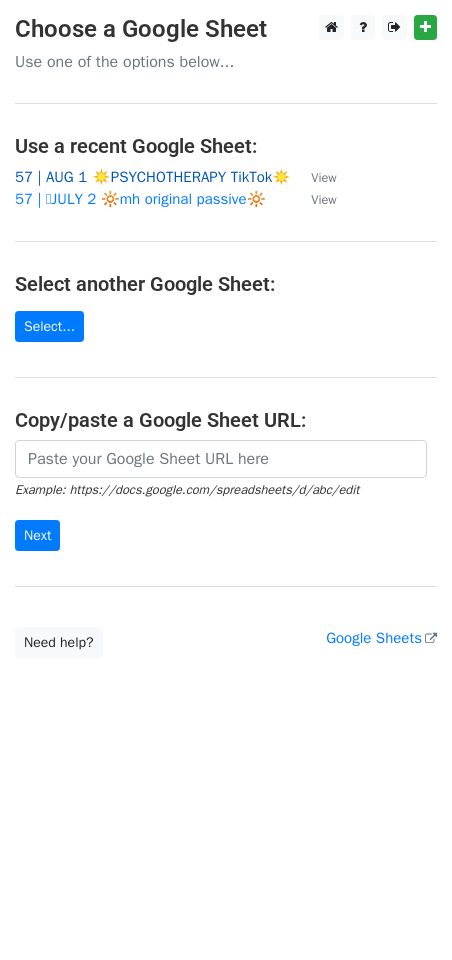 click on "57 | AUG 1 ☀️PSYCHOTHERAPY TikTok☀️" at bounding box center [153, 177] 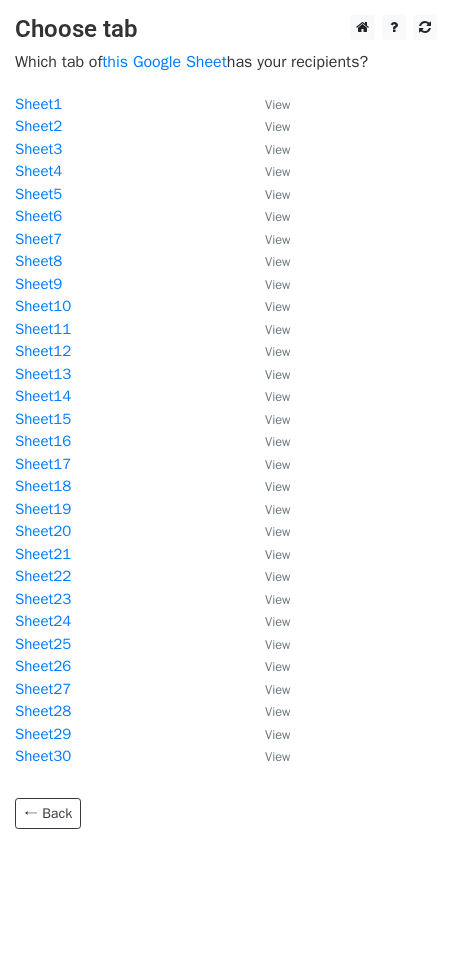 scroll, scrollTop: 0, scrollLeft: 0, axis: both 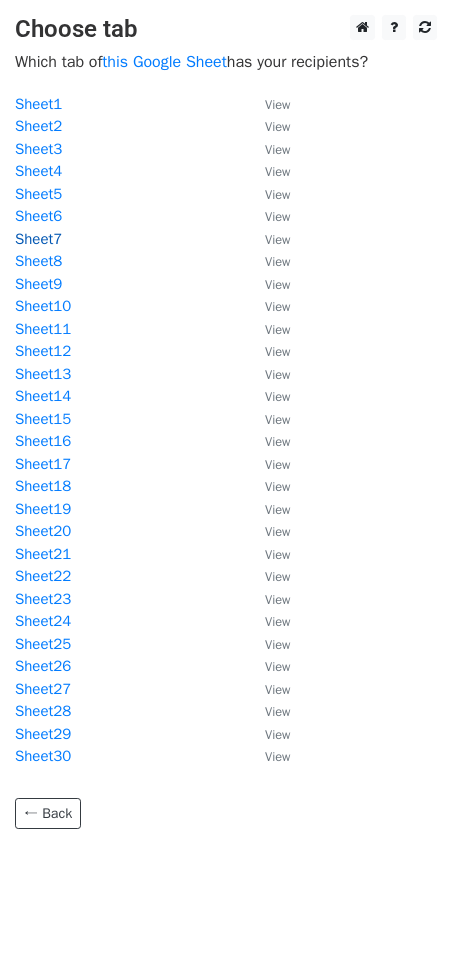 click on "Sheet7" at bounding box center [38, 239] 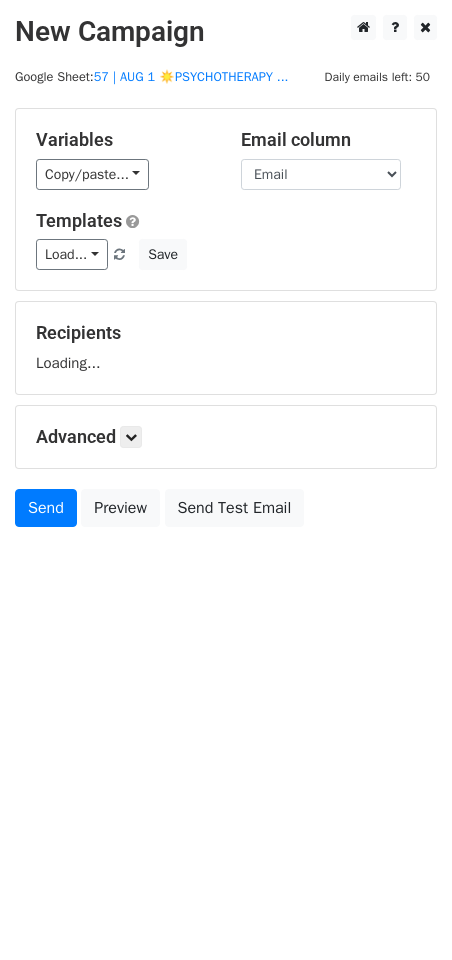 scroll, scrollTop: 0, scrollLeft: 0, axis: both 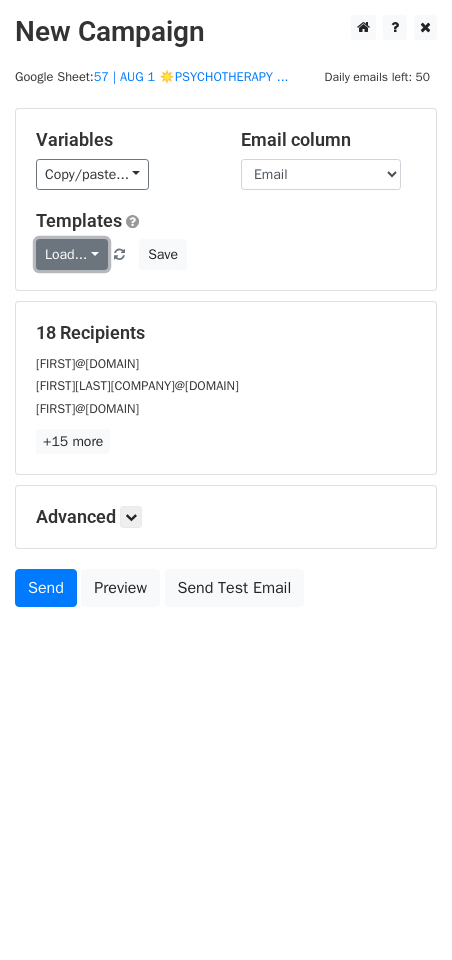 click on "Load..." at bounding box center [72, 254] 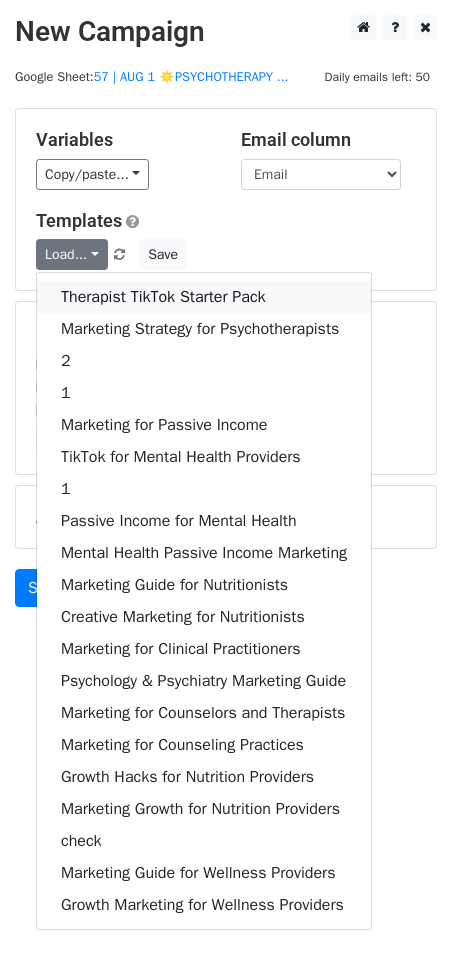 click on "Therapist TikTok Starter Pack" at bounding box center (204, 297) 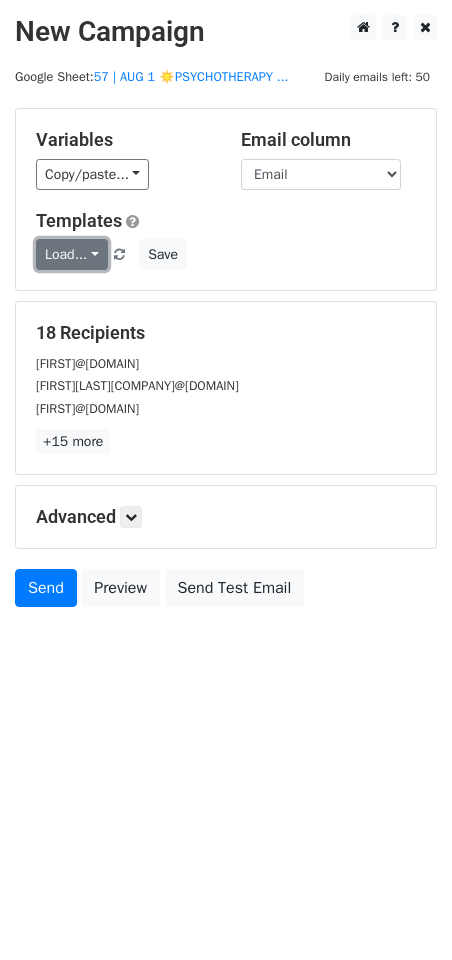 click on "Load..." at bounding box center (72, 254) 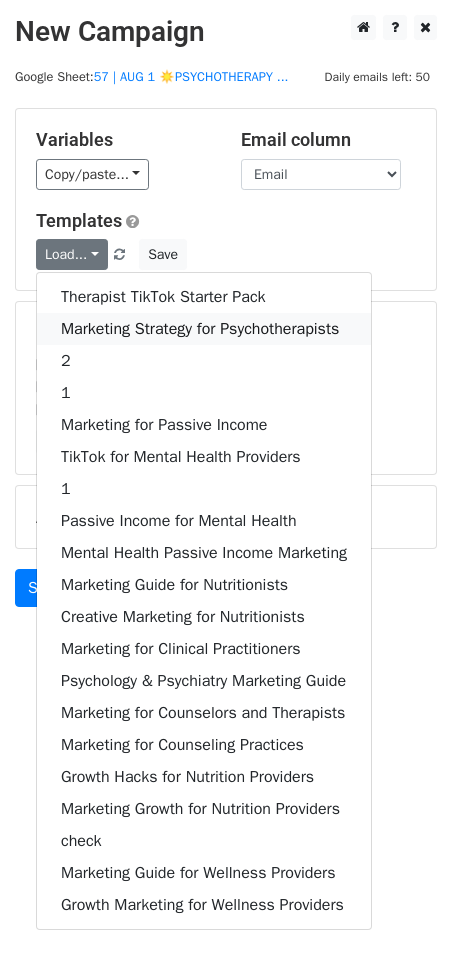 click on "Marketing Strategy for Psychotherapists" at bounding box center [204, 329] 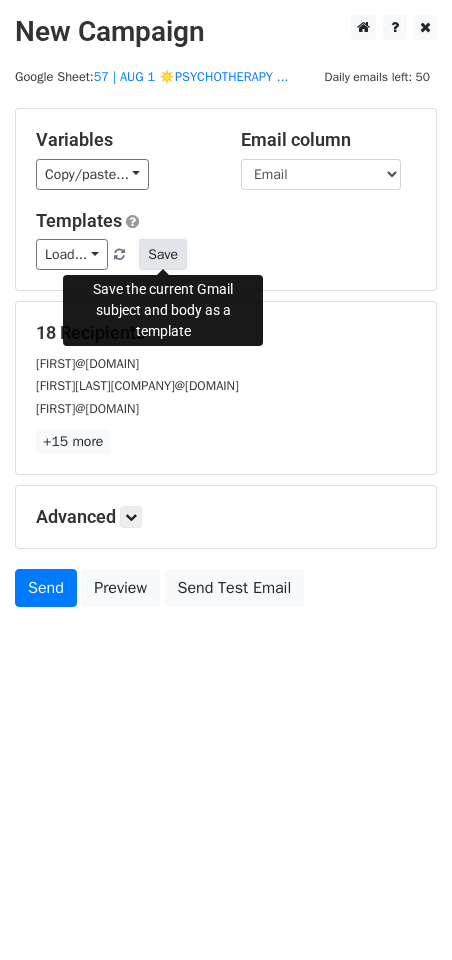 click on "Save" at bounding box center (163, 254) 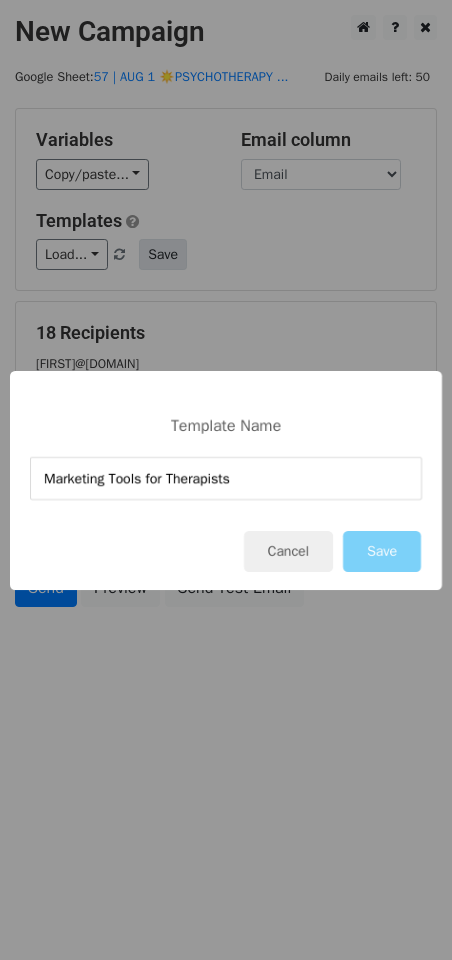 type on "Marketing Tools for Therapists" 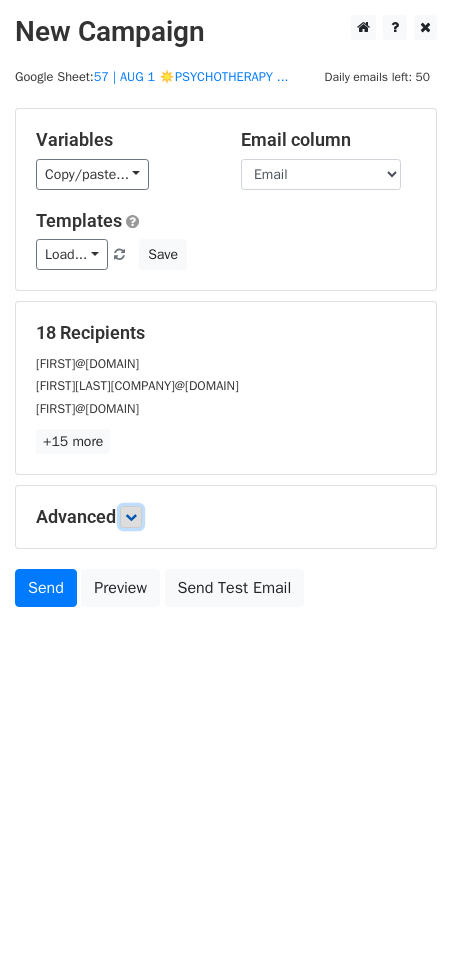click at bounding box center (131, 517) 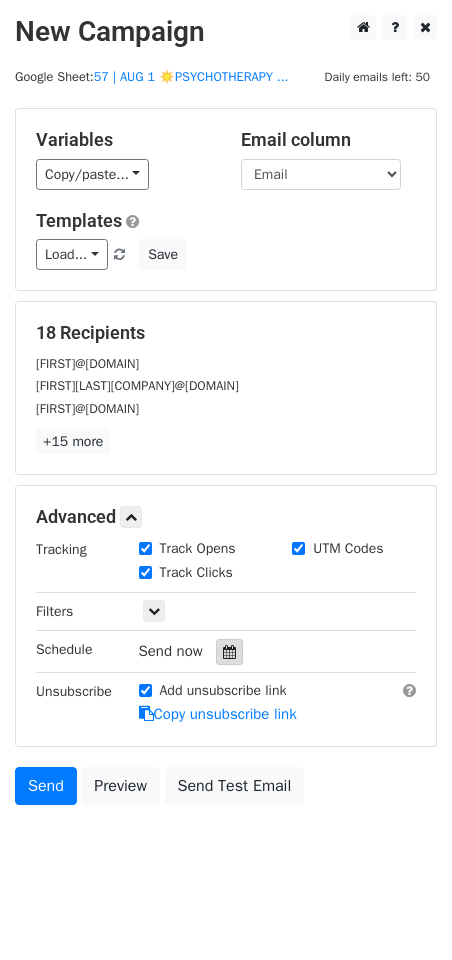 click at bounding box center (229, 652) 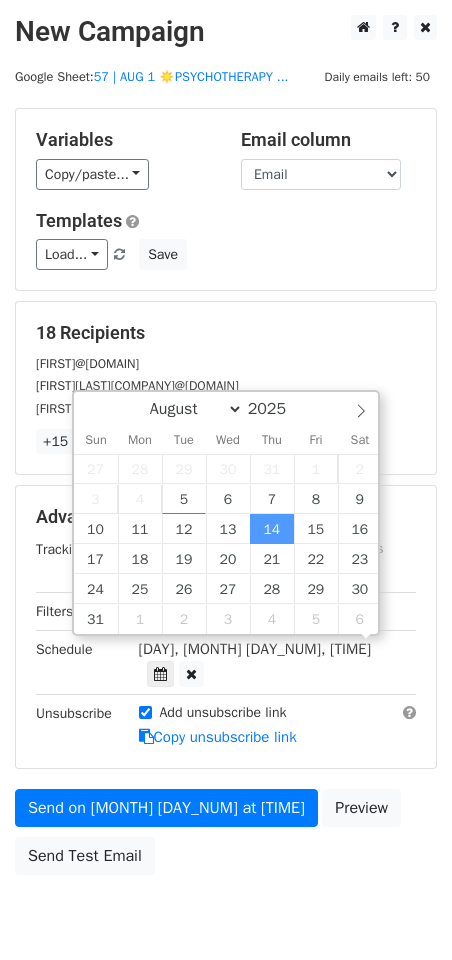 scroll, scrollTop: 0, scrollLeft: 0, axis: both 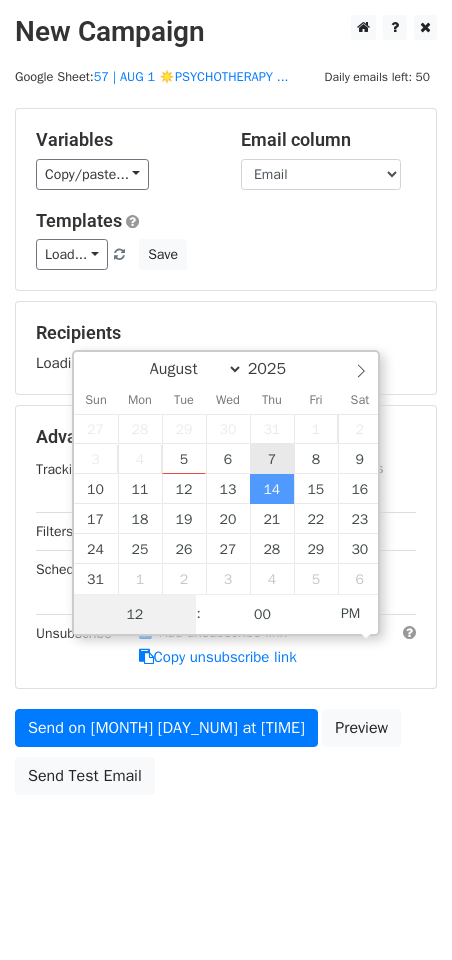 type on "2025-08-07 12:00" 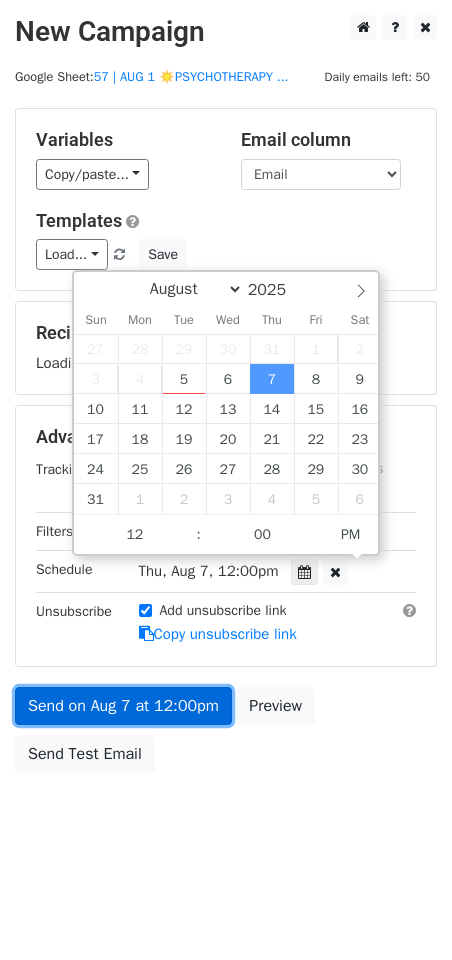 click on "Variables
Copy/paste...
{{Name}}
{{Email}}
Email column
Name
Email
Templates
Load...
Marketing Tools for Therapists
Therapist TikTok Starter Pack
Marketing Strategy for Psychotherapists
2
1
Marketing for Passive Income
TikTok for Mental Health Providers
1
Passive Income for Mental Health
Mental Health Passive Income Marketing
Marketing Guide for Nutritionists
Creative Marketing for Nutritionists
Marketing for Clinical Practitioners
Psychology & Psychiatry Marketing Guide
Marketing for Counselors and Therapists
Marketing for Counseling Practices
Growth Hacks for Nutrition Providers
Marketing Growth for Nutrition Providers
check
Marketing Guide for Wellness Providers
Save
Recipients Loading...
Advanced
Tracking
Track Opens
UTM Codes
Track Clicks
Filters" at bounding box center [226, 445] 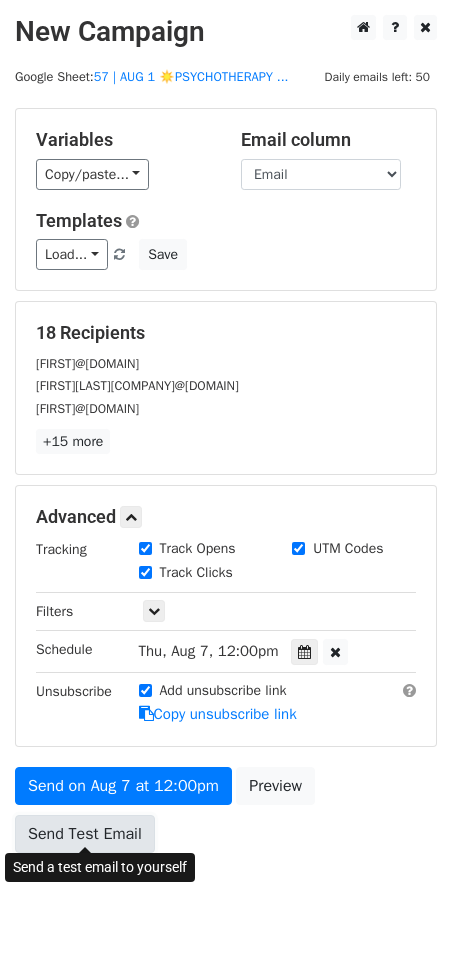 click on "Send Test Email" at bounding box center (85, 834) 